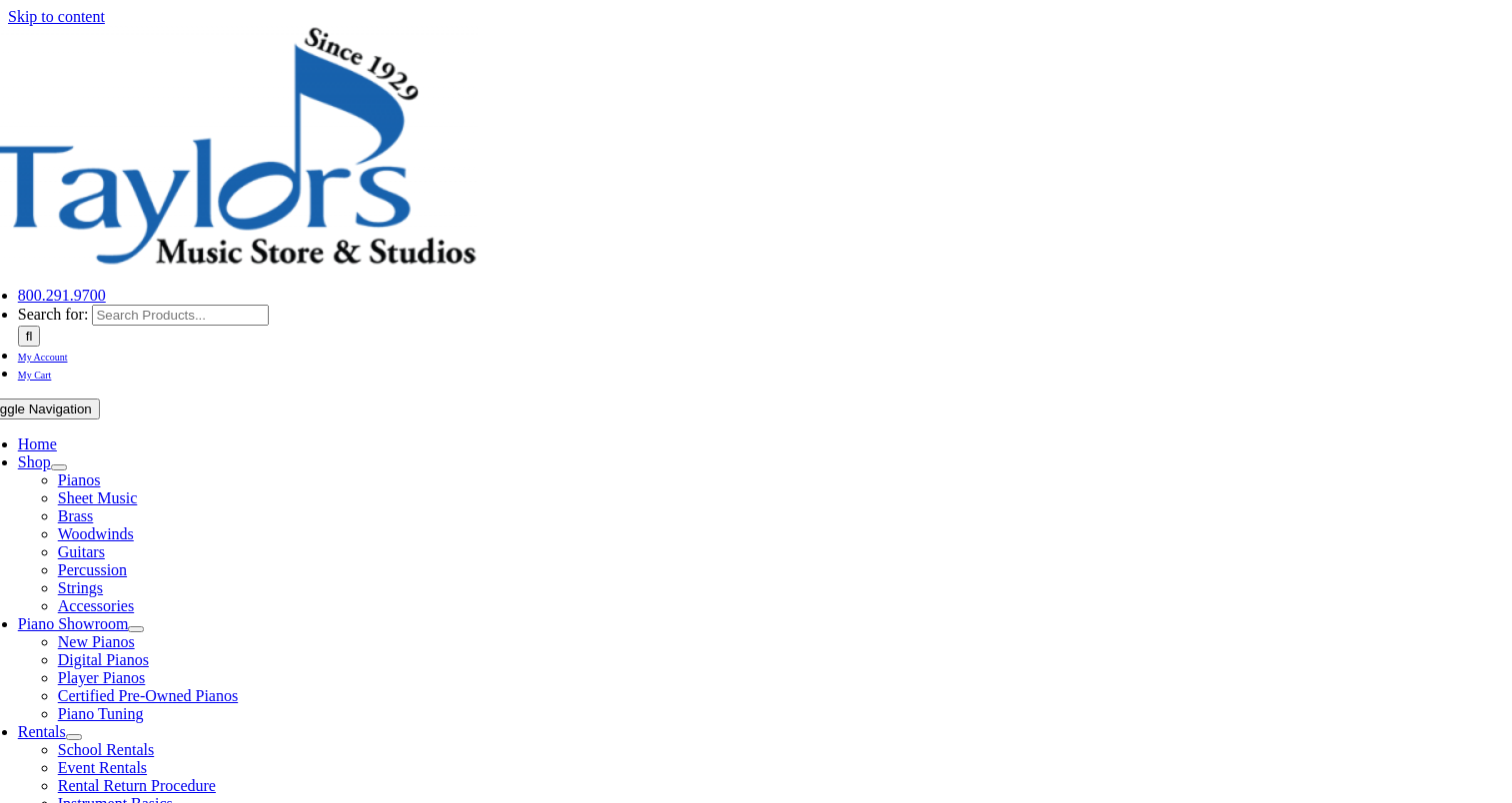 scroll, scrollTop: 575, scrollLeft: 0, axis: vertical 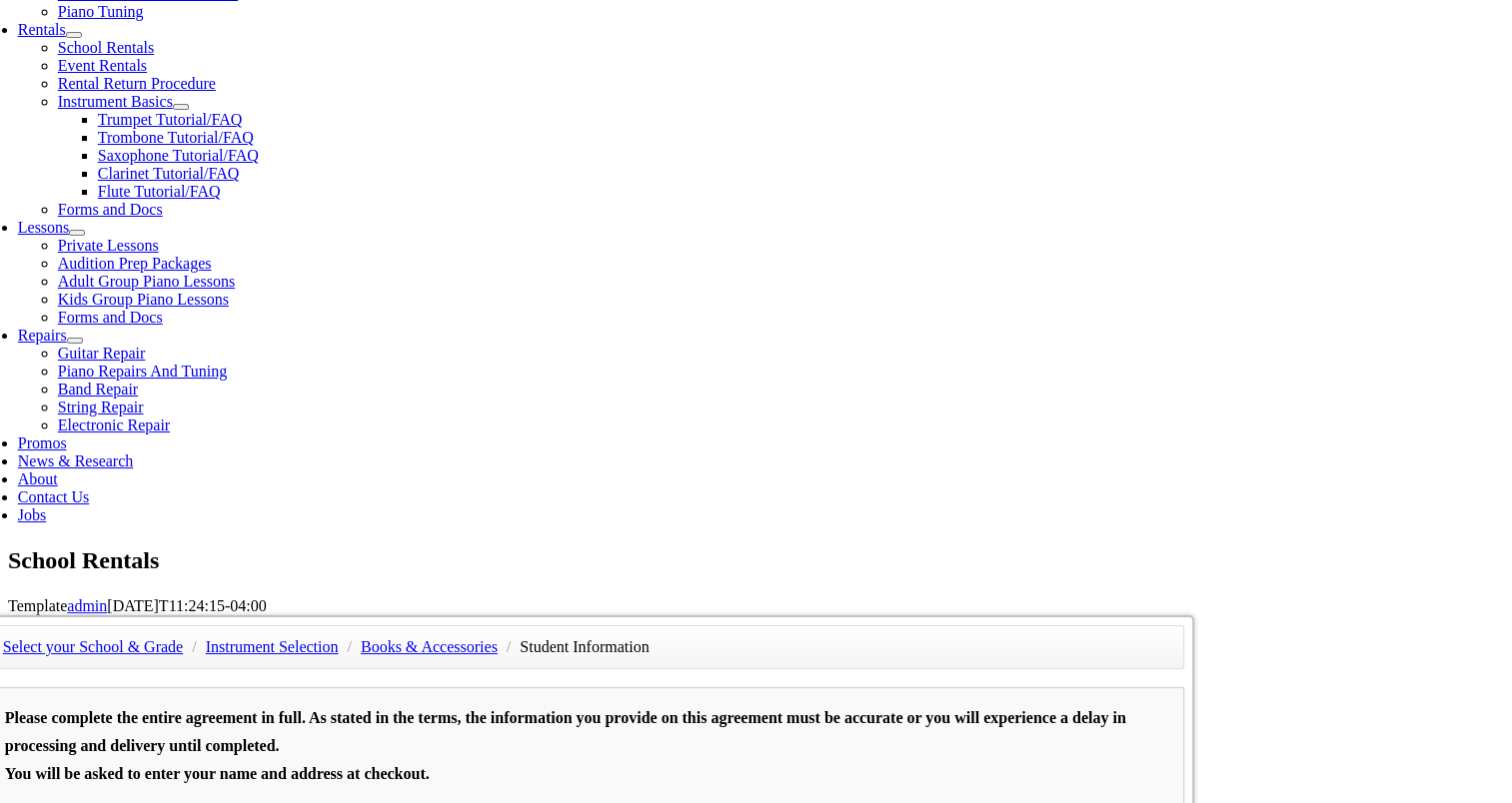 type on "1" 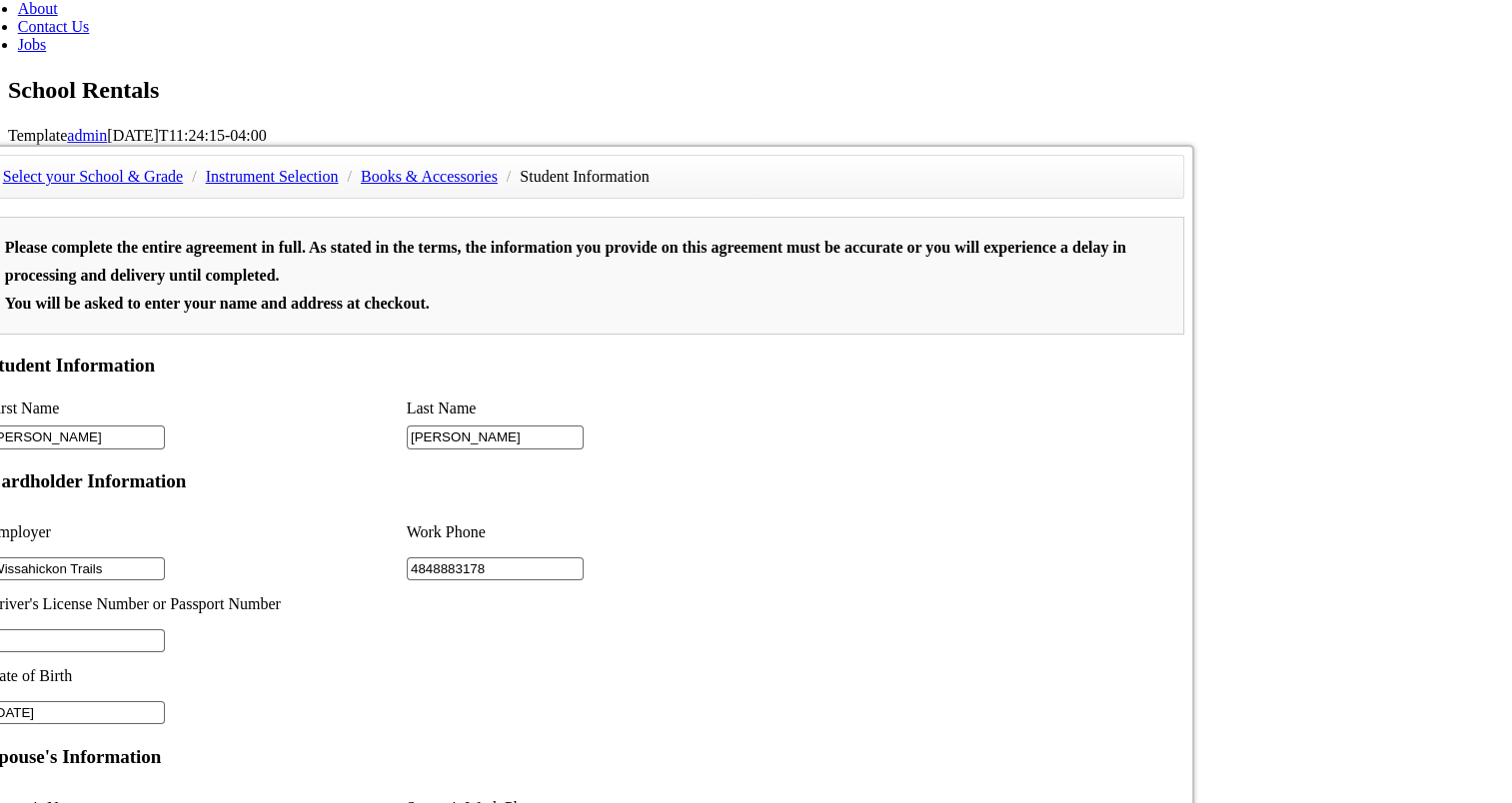 scroll, scrollTop: 1174, scrollLeft: 0, axis: vertical 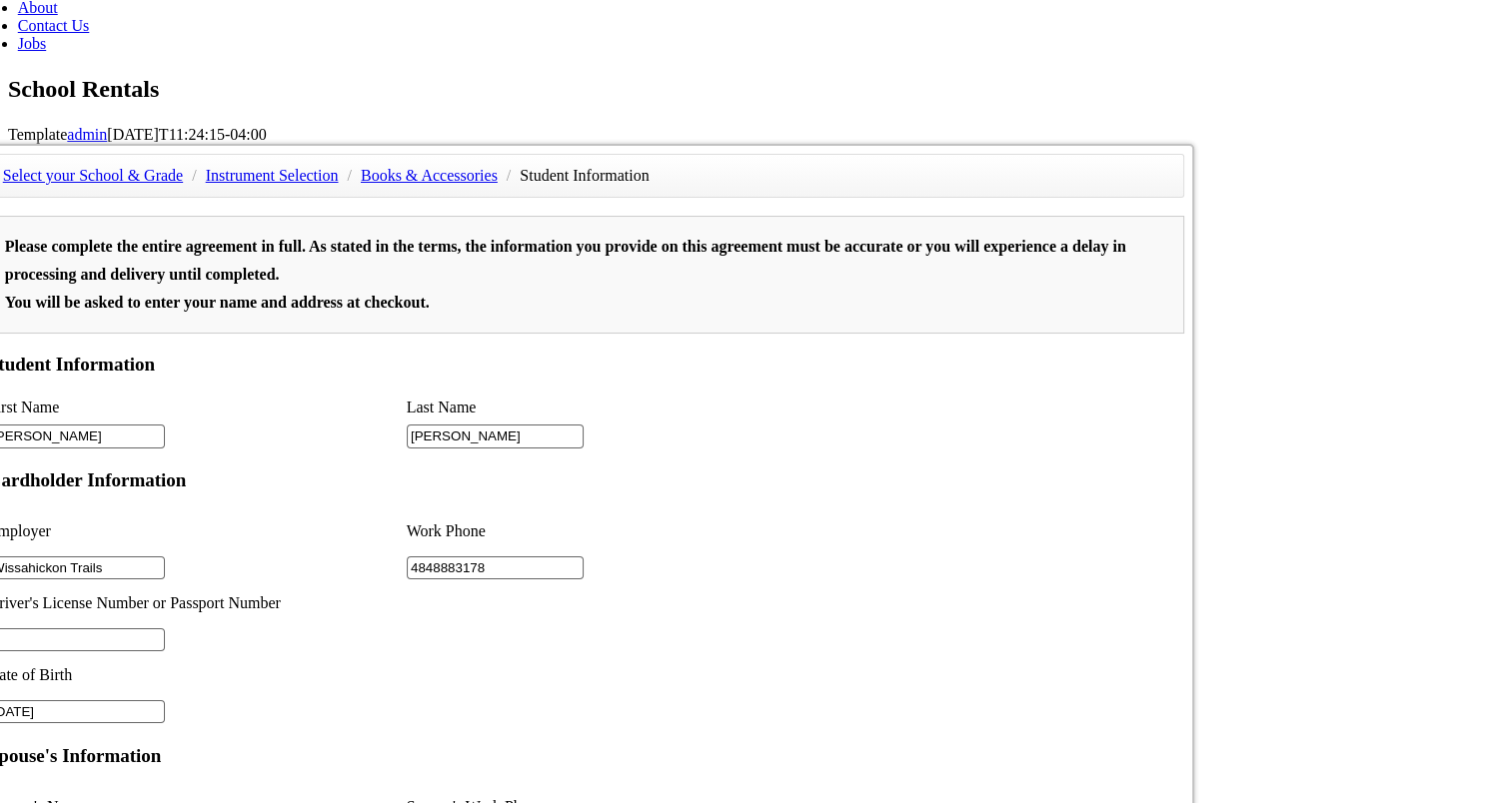 click on "I Agree & Add to Cart >>" at bounding box center (190, 1404) 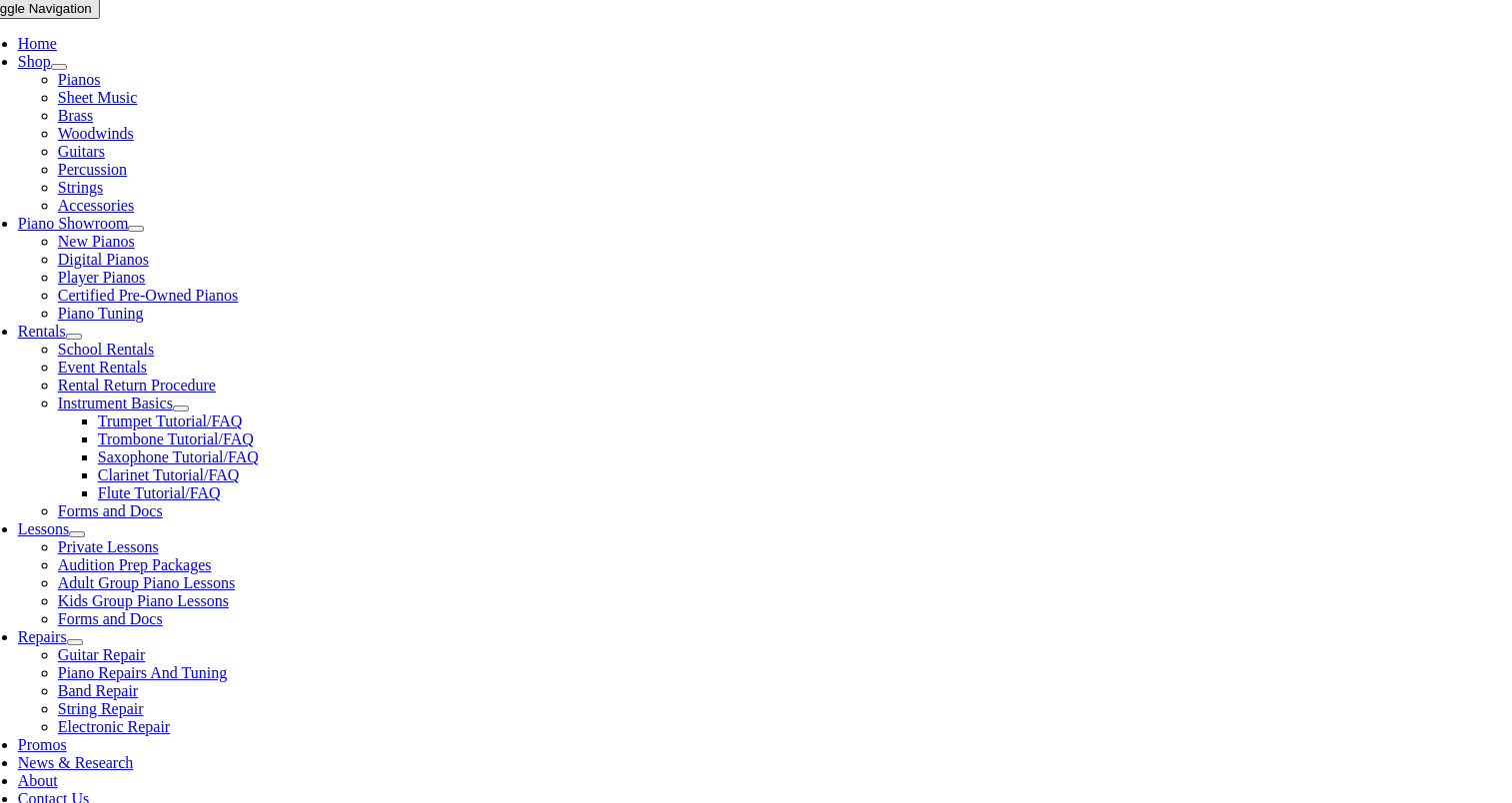 scroll, scrollTop: 397, scrollLeft: 0, axis: vertical 